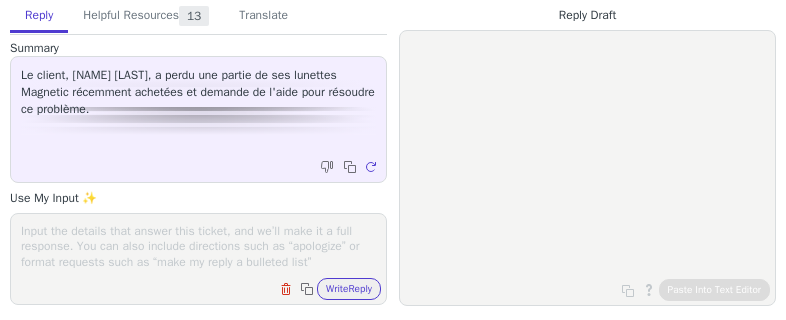 scroll, scrollTop: 0, scrollLeft: 0, axis: both 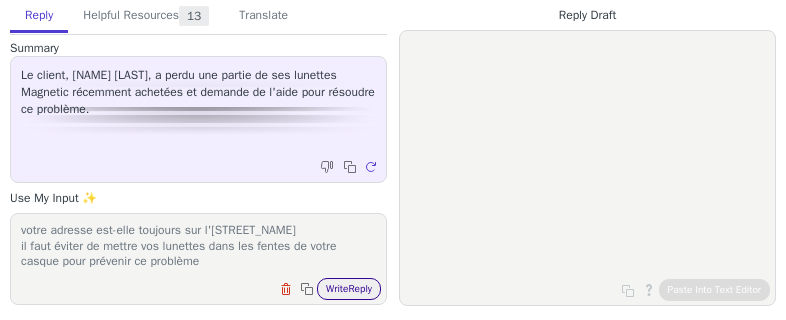type on "je peux vous envoyer la pièce manquante
votre adresse est-elle toujours sur l'[STREET_NAME]
il faut éviter de mettre vos lunettes dans les fentes de votre casque pour prévenir ce problème" 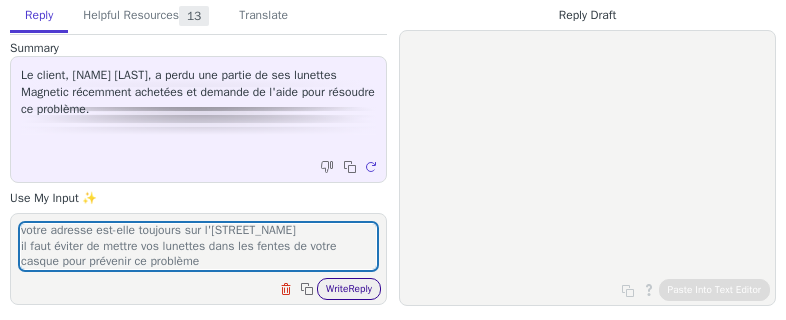 click on "Write  Reply" at bounding box center [349, 289] 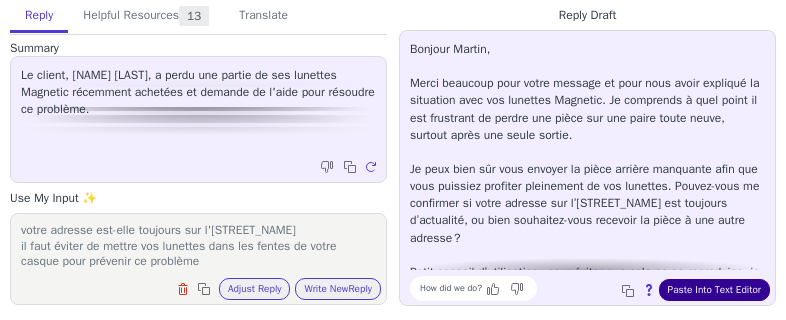 click on "Paste Into Text Editor" at bounding box center [714, 290] 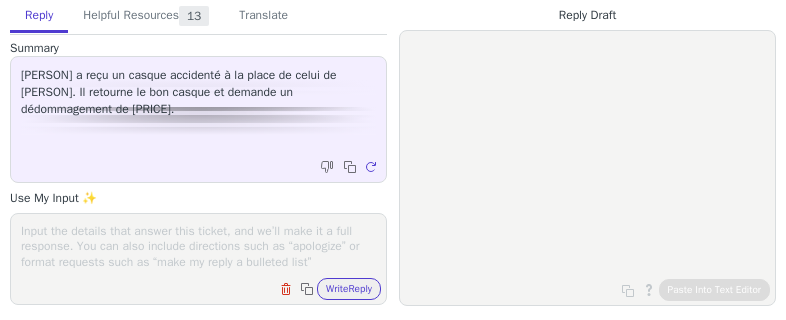 scroll, scrollTop: 0, scrollLeft: 0, axis: both 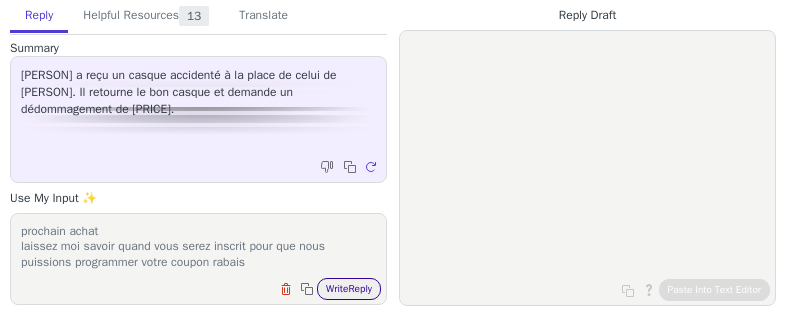 type on "si vous vous crééz un compte client en ligne, nous vous verserons un avoir de courtoisie de 20$ qui sera applicable sur votre prochain achat
laissez moi savoir quand vous serez inscrit pour que nous puissions programmer votre coupon rabais" 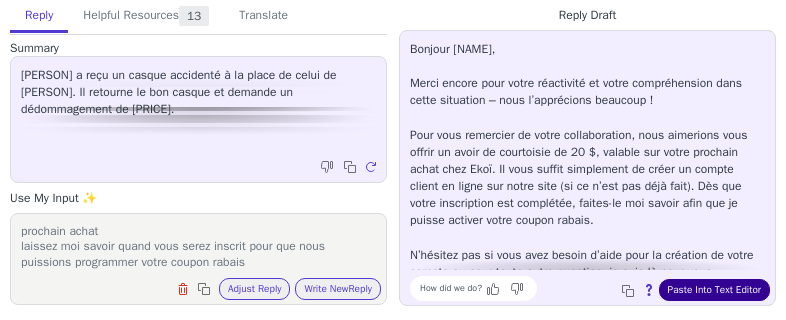 click on "Paste Into Text Editor" at bounding box center (714, 290) 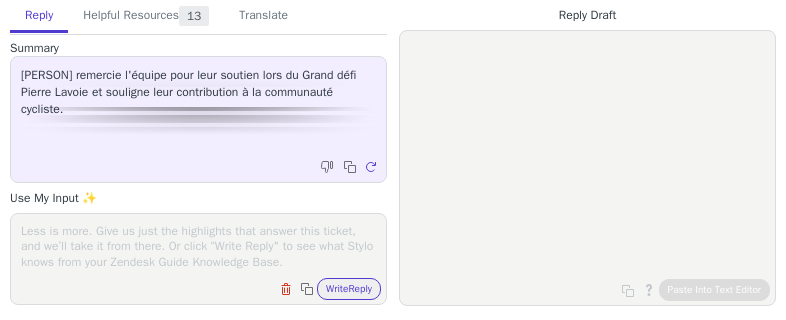 scroll, scrollTop: 0, scrollLeft: 0, axis: both 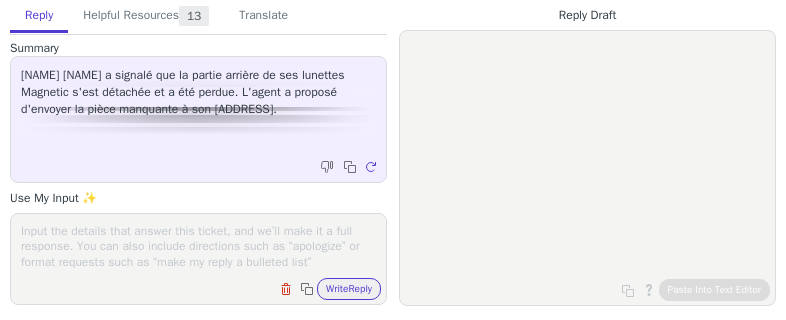 click at bounding box center (198, 246) 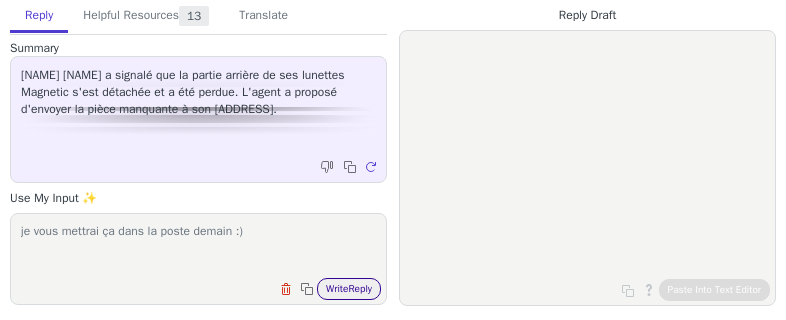 type on "je vous mettrai ça dans la poste demain :)" 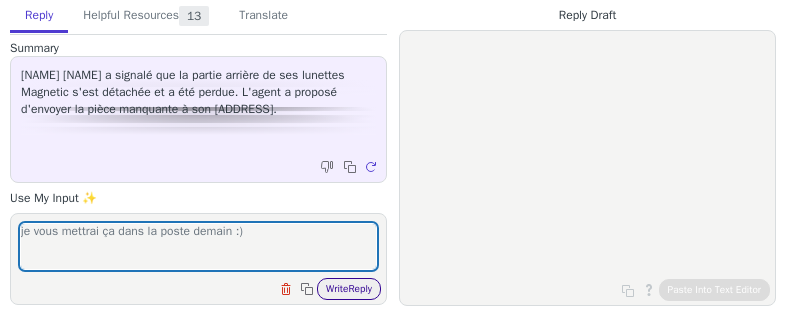 click on "Write  Reply" at bounding box center [349, 289] 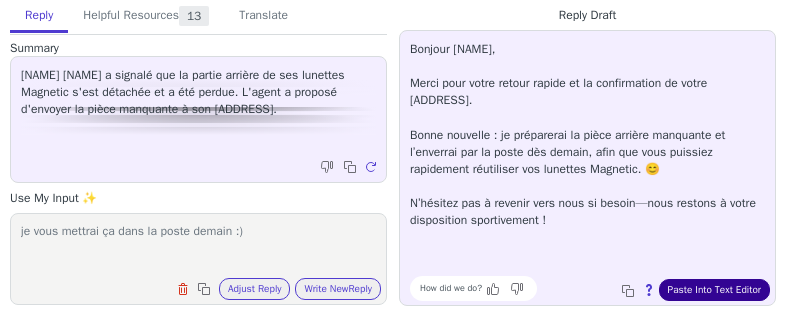 click on "Paste Into Text Editor" at bounding box center [714, 290] 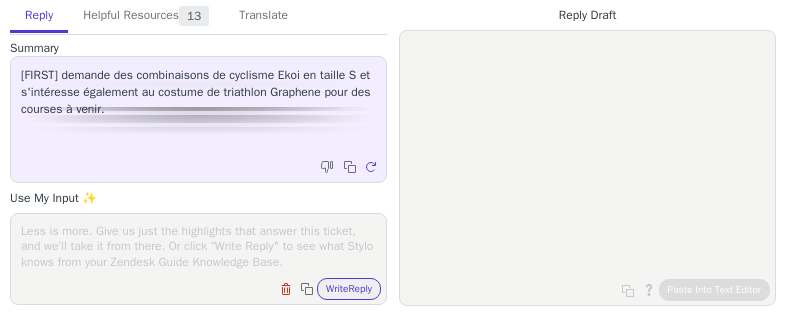 scroll, scrollTop: 0, scrollLeft: 0, axis: both 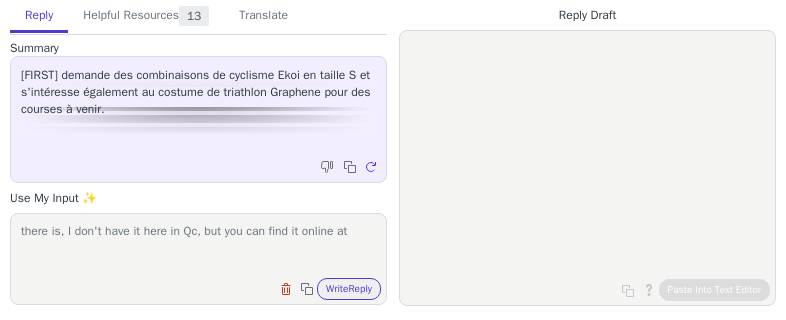 paste on "https://www.ekoi.com/fr-ca/combinaisons-trifonctions/14191-combinaison-triathlon-ekoi-racing-graphene-blanche.html" 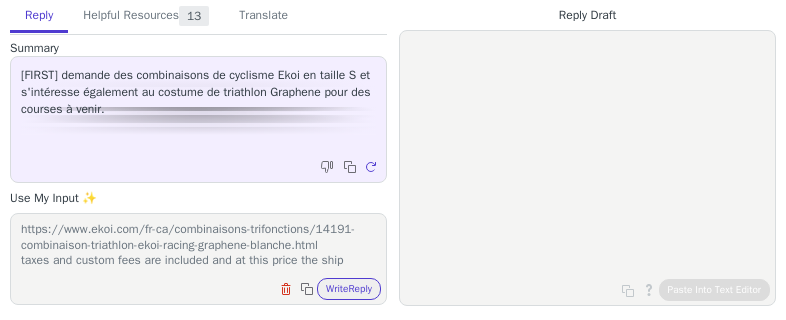 scroll, scrollTop: 46, scrollLeft: 0, axis: vertical 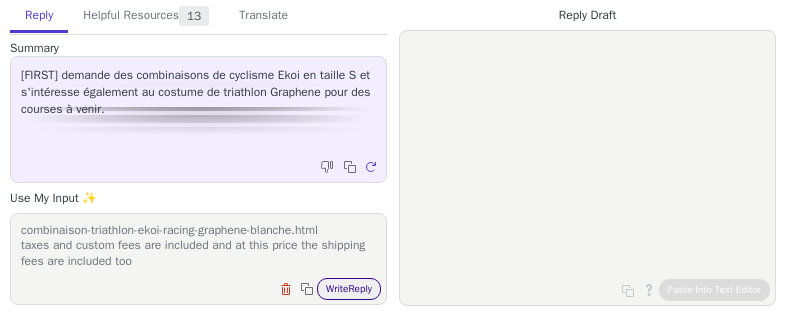 type on "there is, I don't have it here in Qc, but you can find it online at https://www.ekoi.com/fr-ca/combinaisons-trifonctions/14191-combinaison-triathlon-ekoi-racing-graphene-blanche.html
taxes and custom fees are included and at this price the shipping fees are included too" 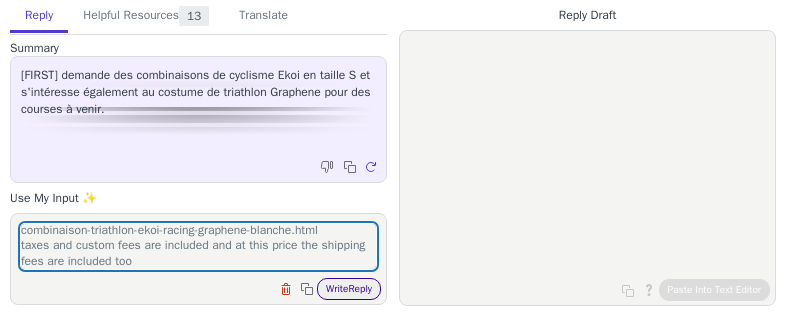 click on "Write  Reply" at bounding box center [349, 289] 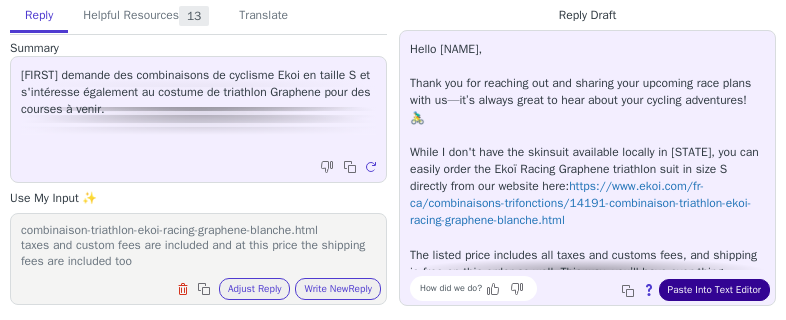 click on "Paste Into Text Editor" at bounding box center [714, 290] 